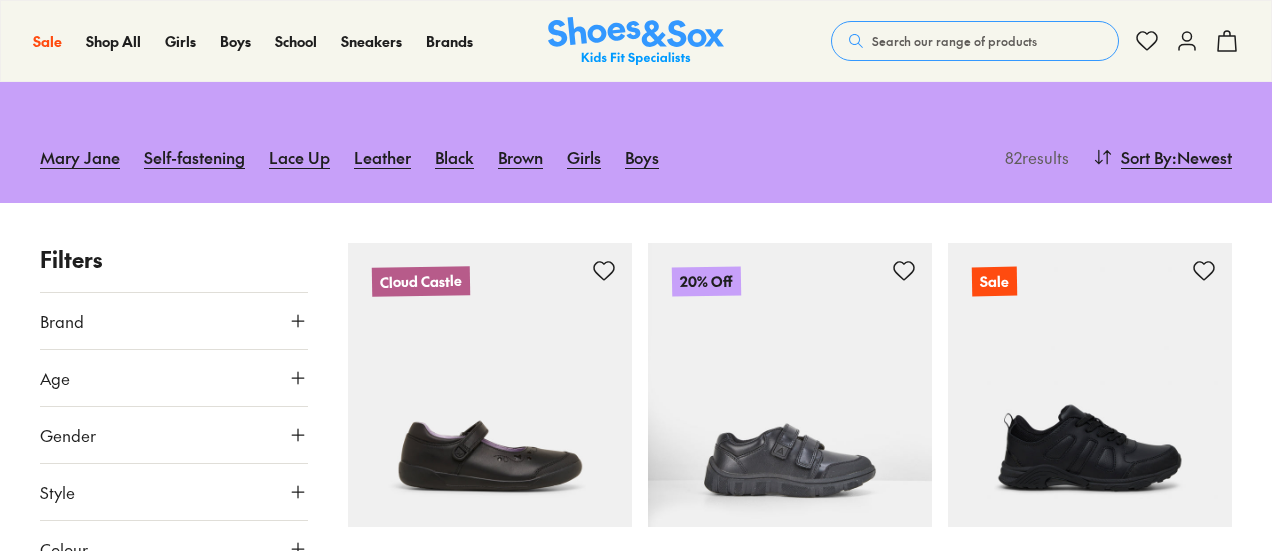 scroll, scrollTop: 409, scrollLeft: 0, axis: vertical 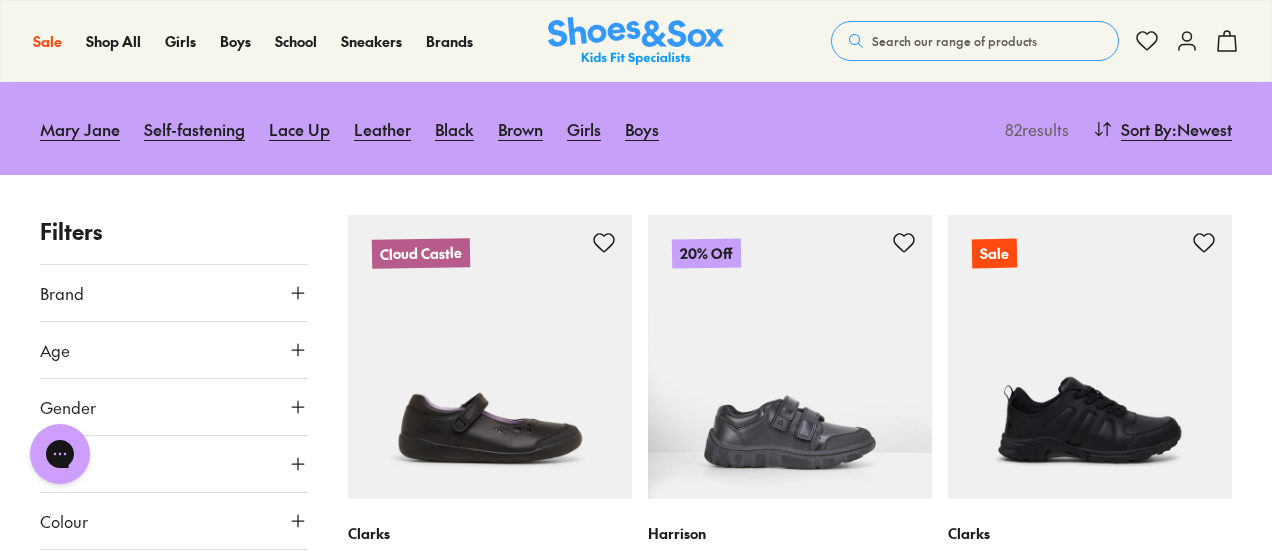type on "***" 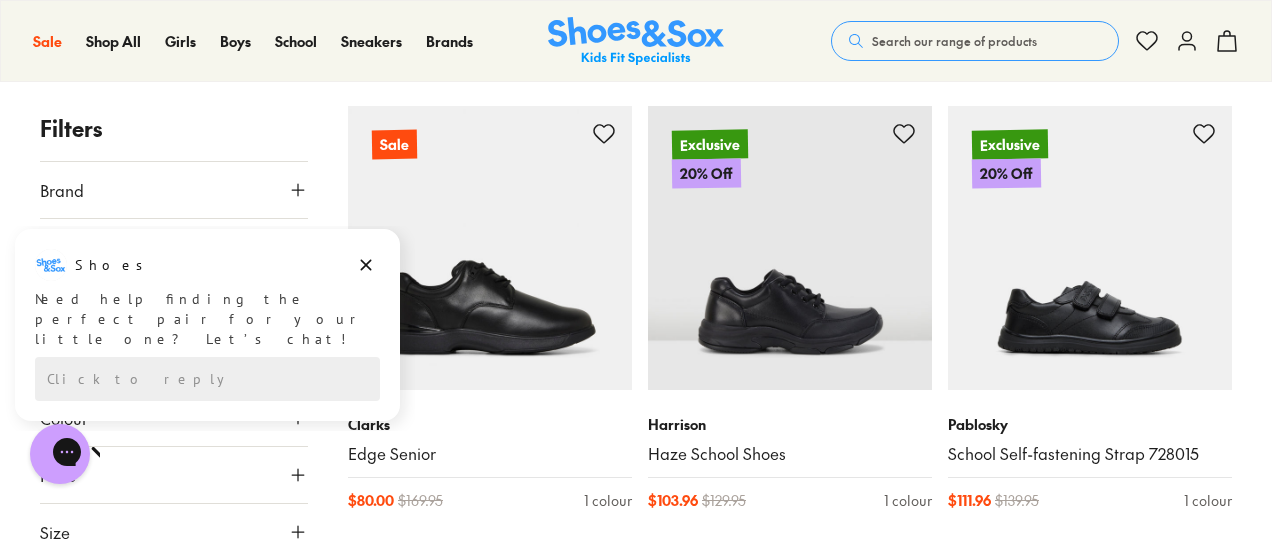 scroll, scrollTop: 2143, scrollLeft: 0, axis: vertical 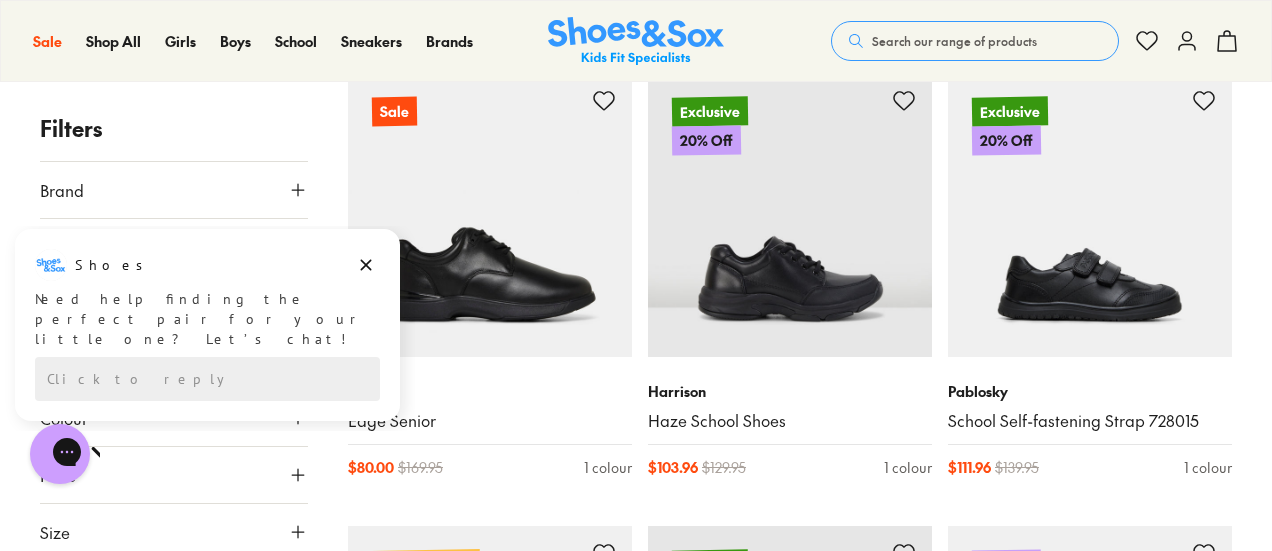 click 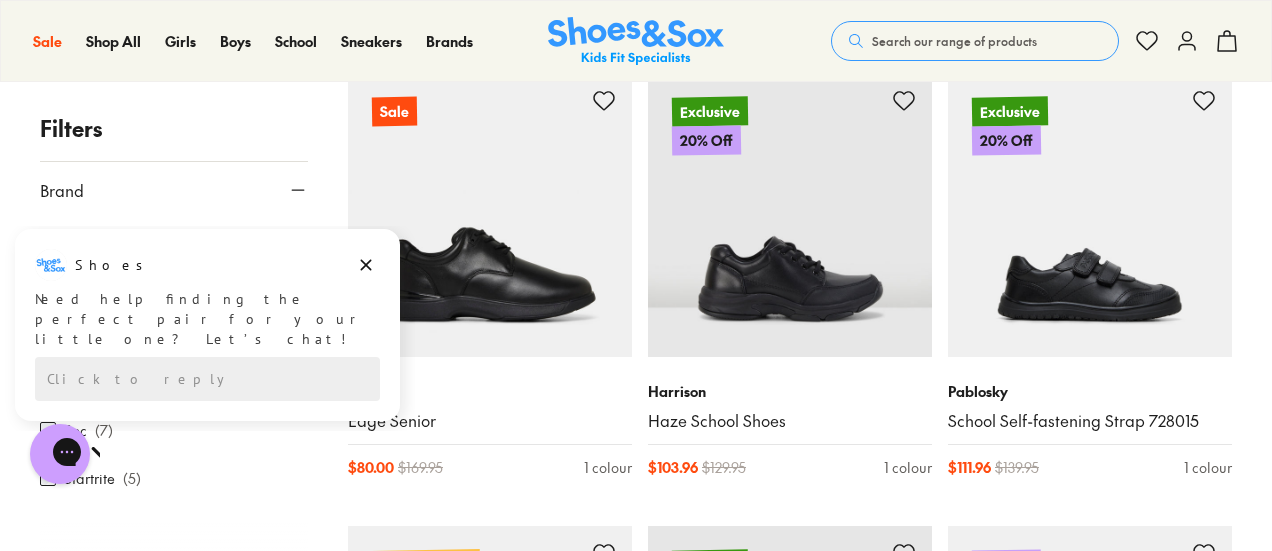click 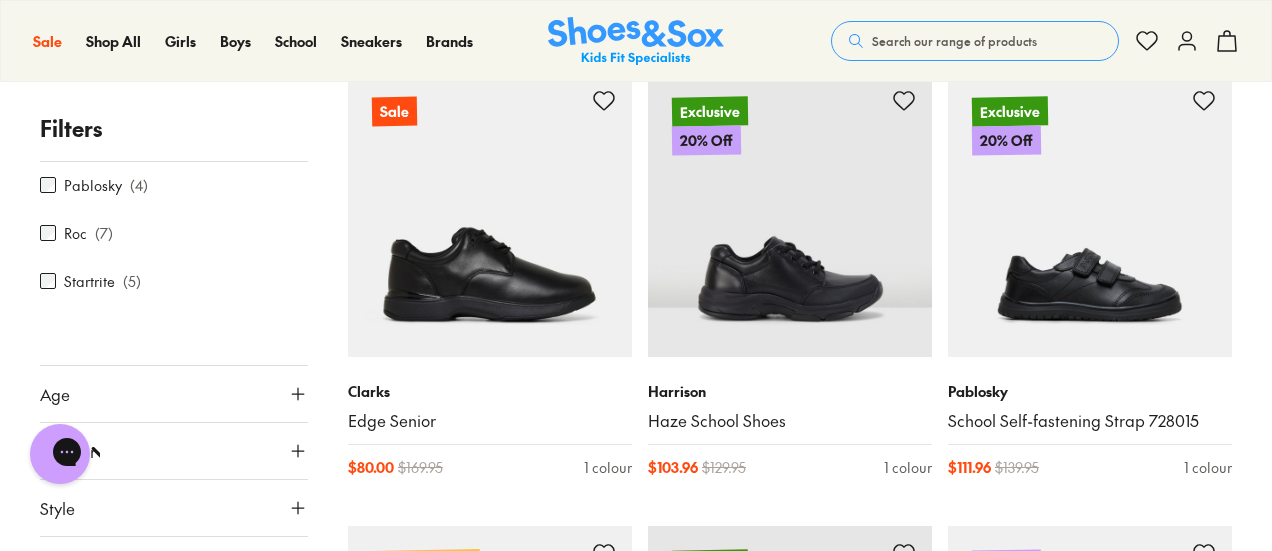 scroll, scrollTop: 353, scrollLeft: 0, axis: vertical 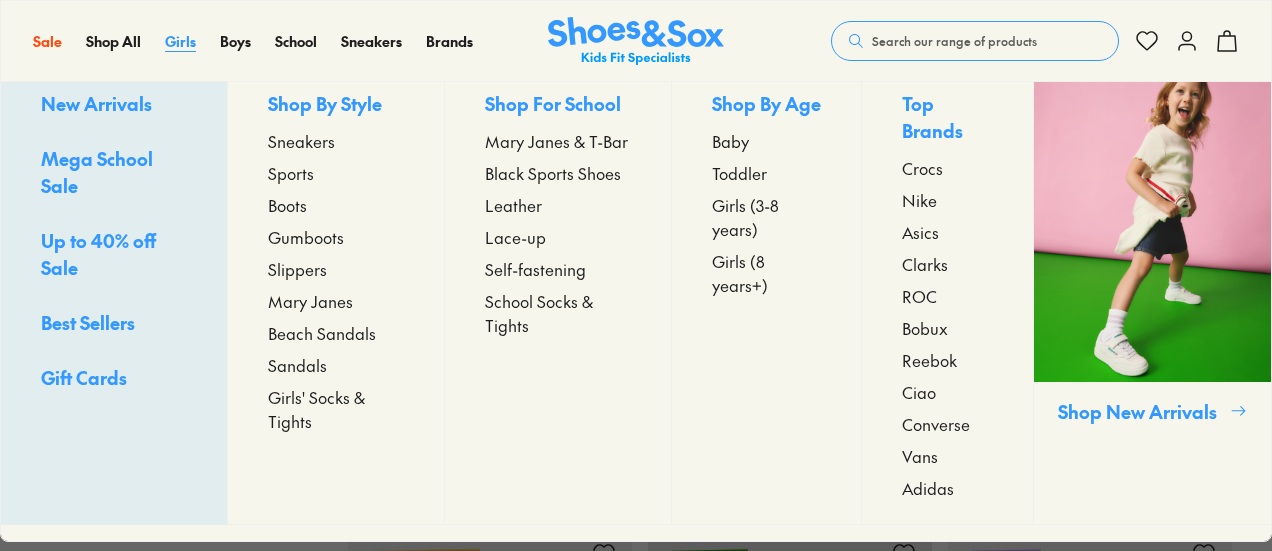 click on "Girls" at bounding box center [180, 41] 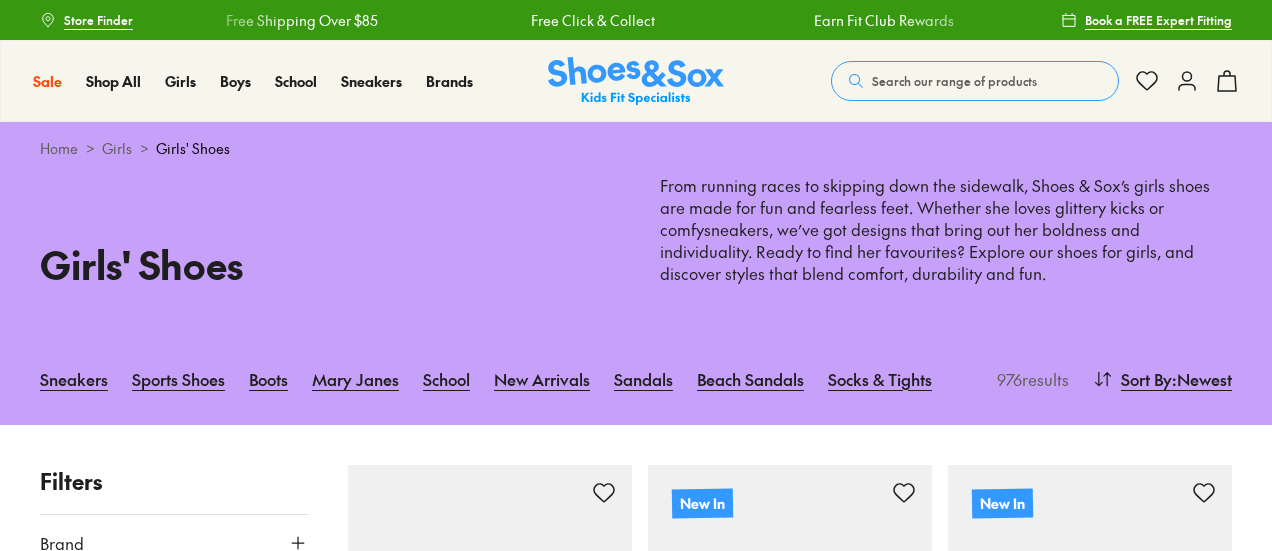 scroll, scrollTop: 0, scrollLeft: 0, axis: both 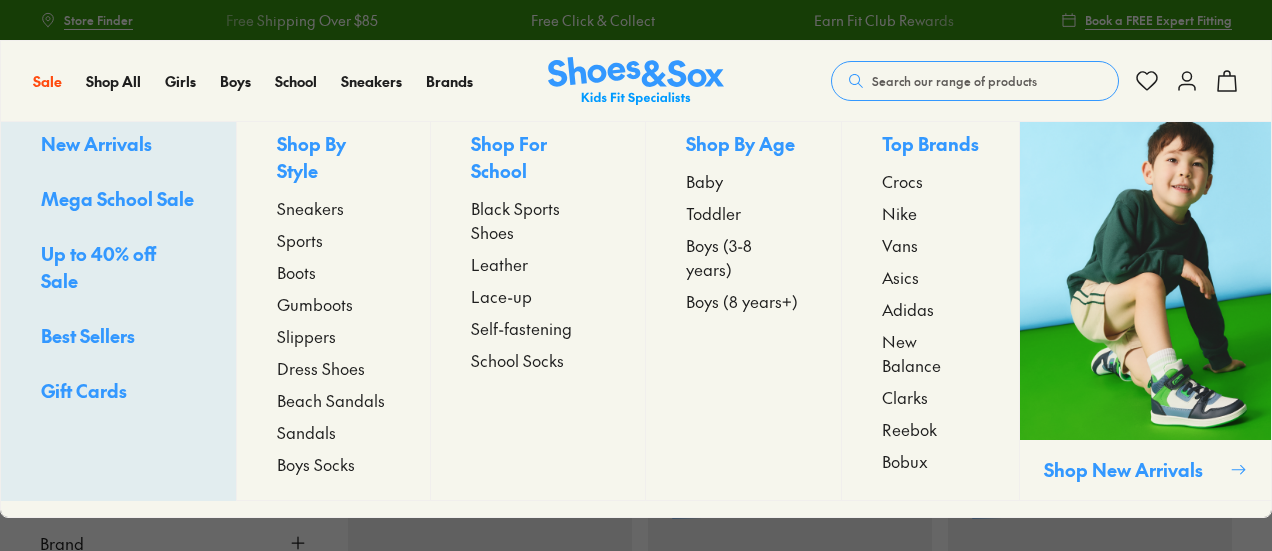 click on "Sneakers" at bounding box center (310, 208) 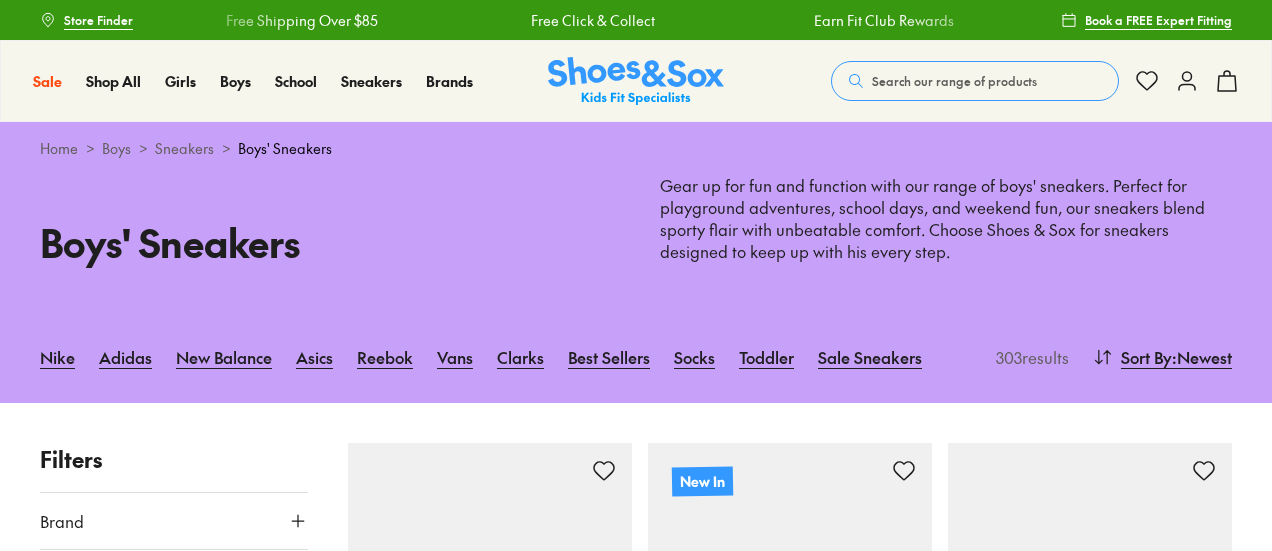 scroll, scrollTop: 0, scrollLeft: 0, axis: both 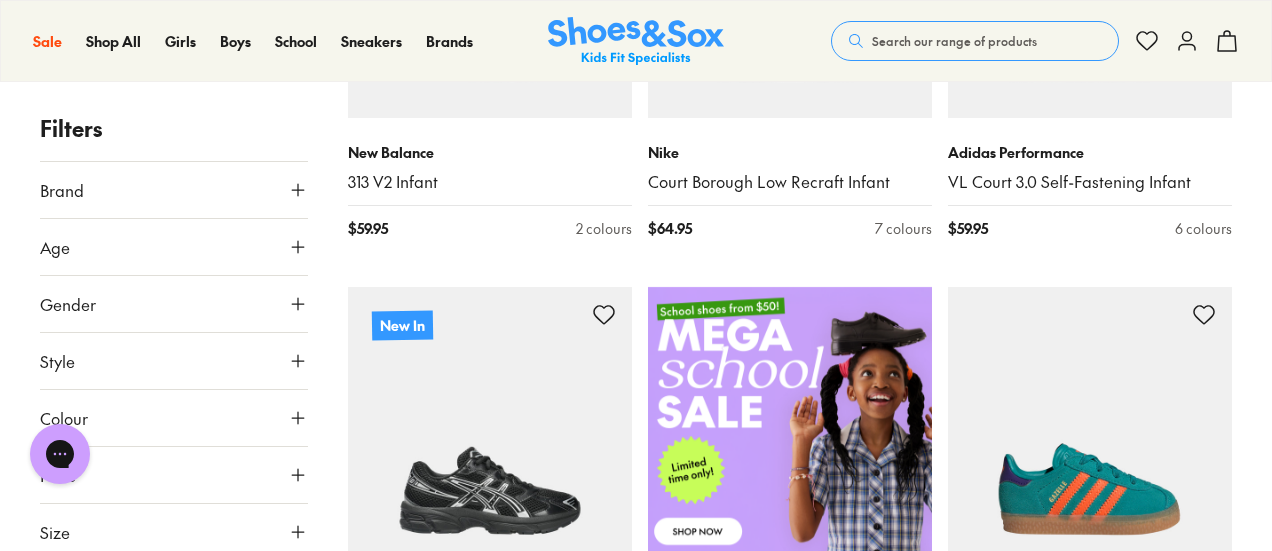 click 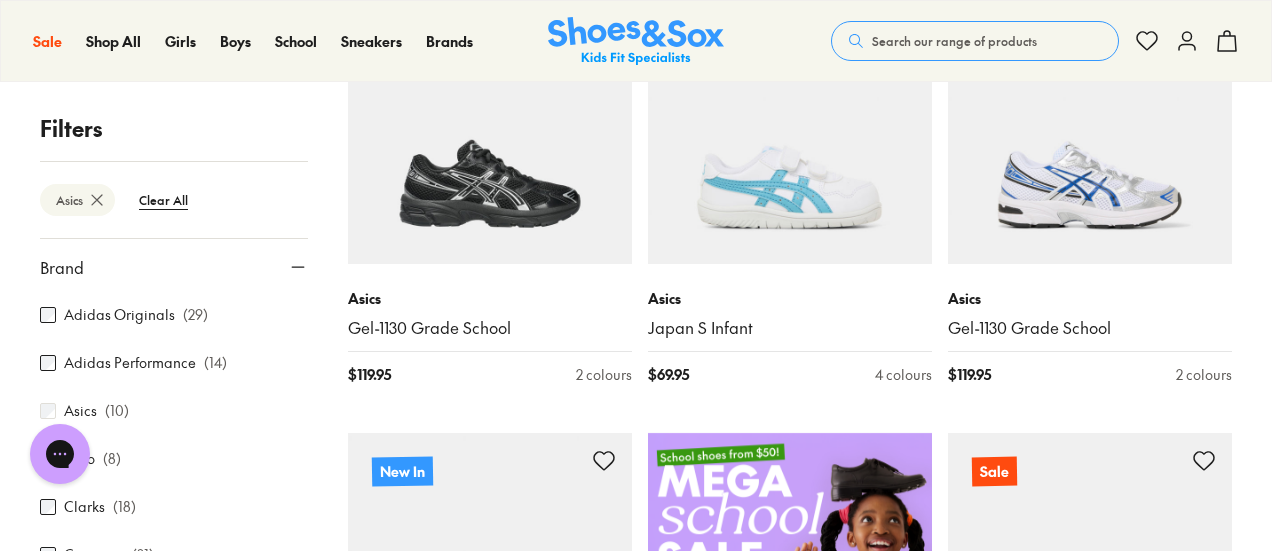 scroll, scrollTop: 468, scrollLeft: 0, axis: vertical 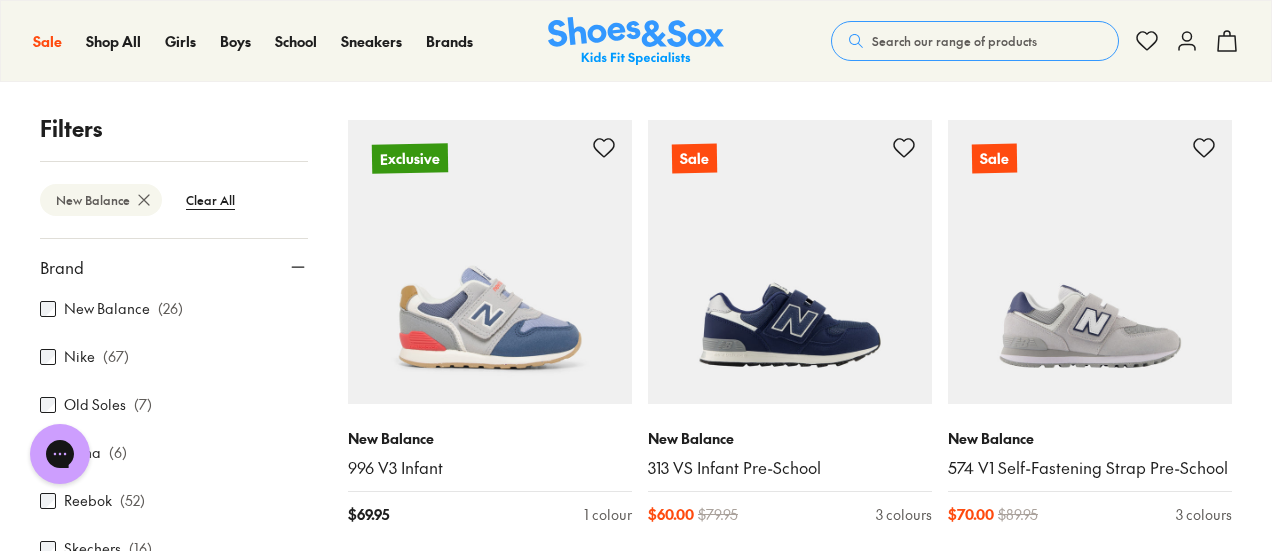 click at bounding box center (0, 0) 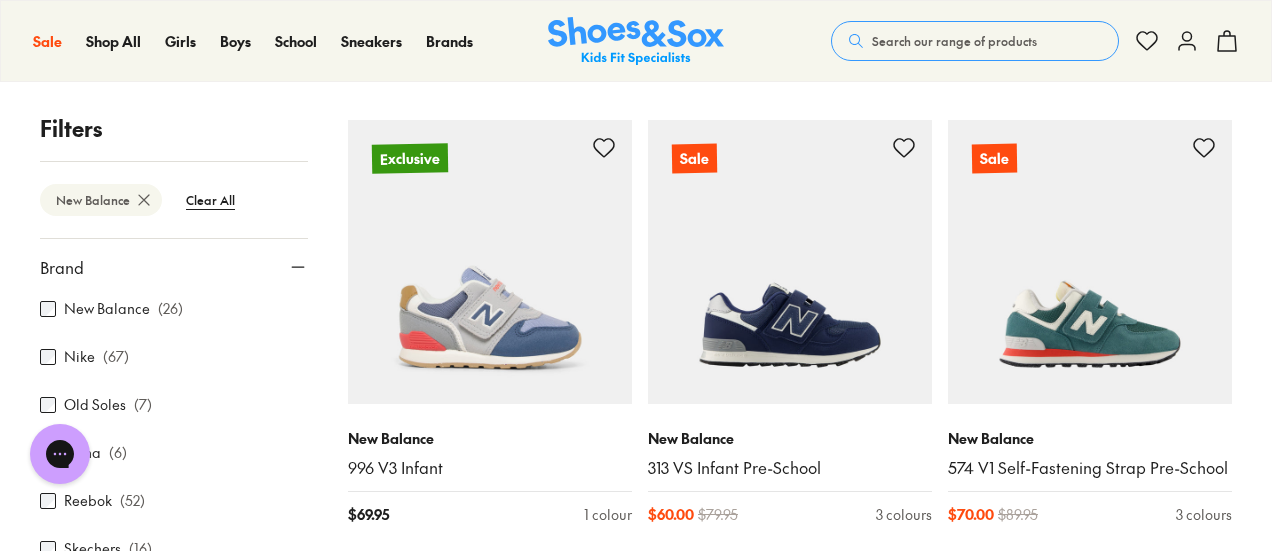 click at bounding box center (0, 0) 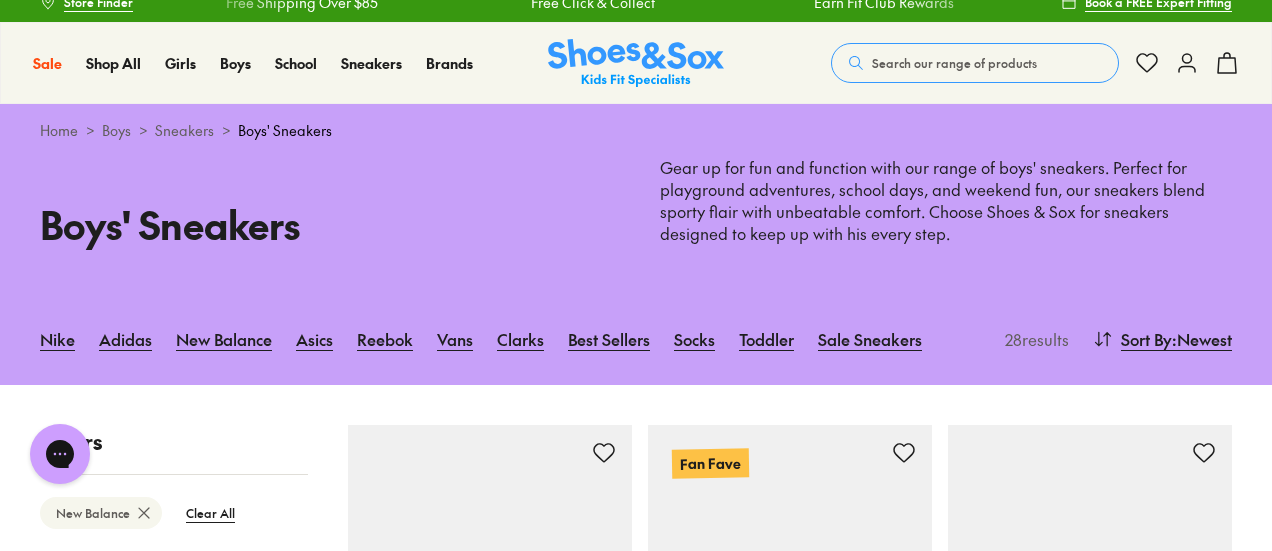 scroll, scrollTop: 0, scrollLeft: 0, axis: both 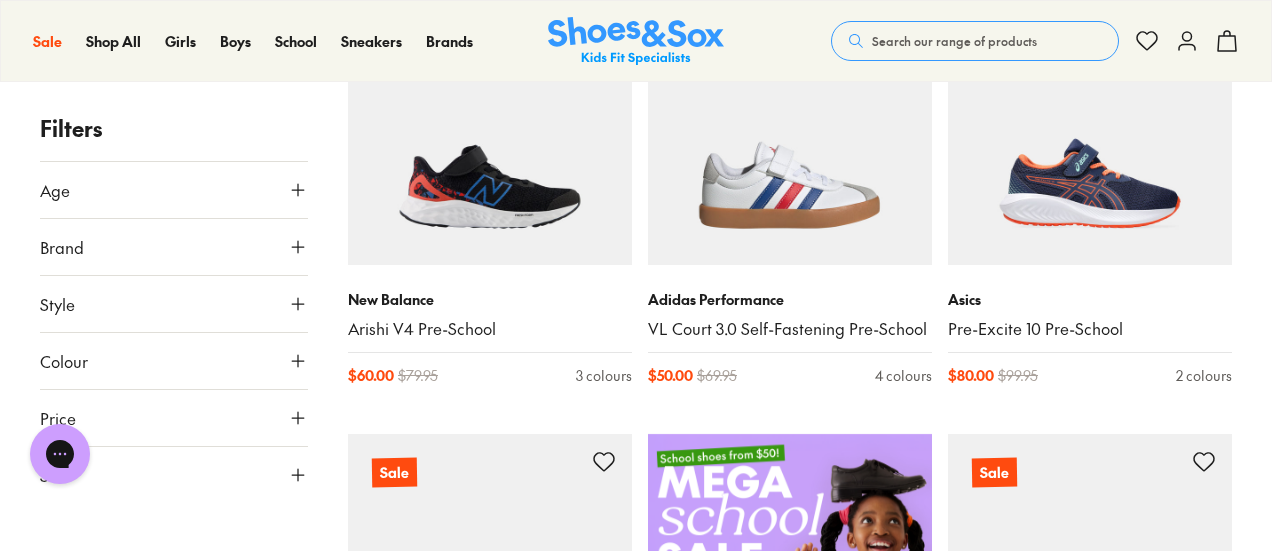 click at bounding box center (0, 0) 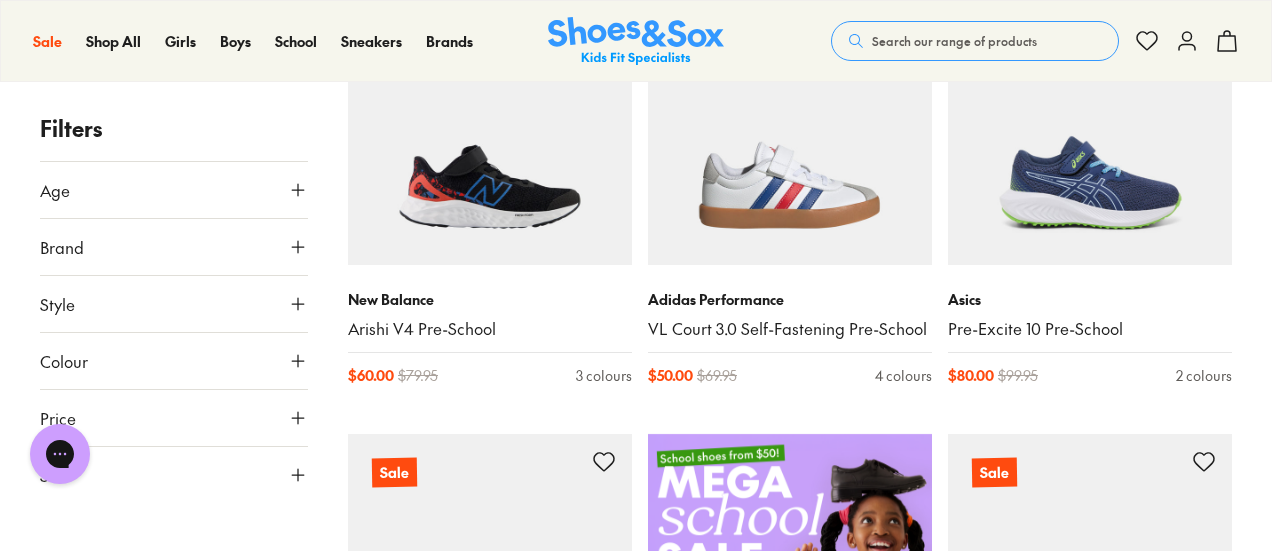 click at bounding box center [0, 0] 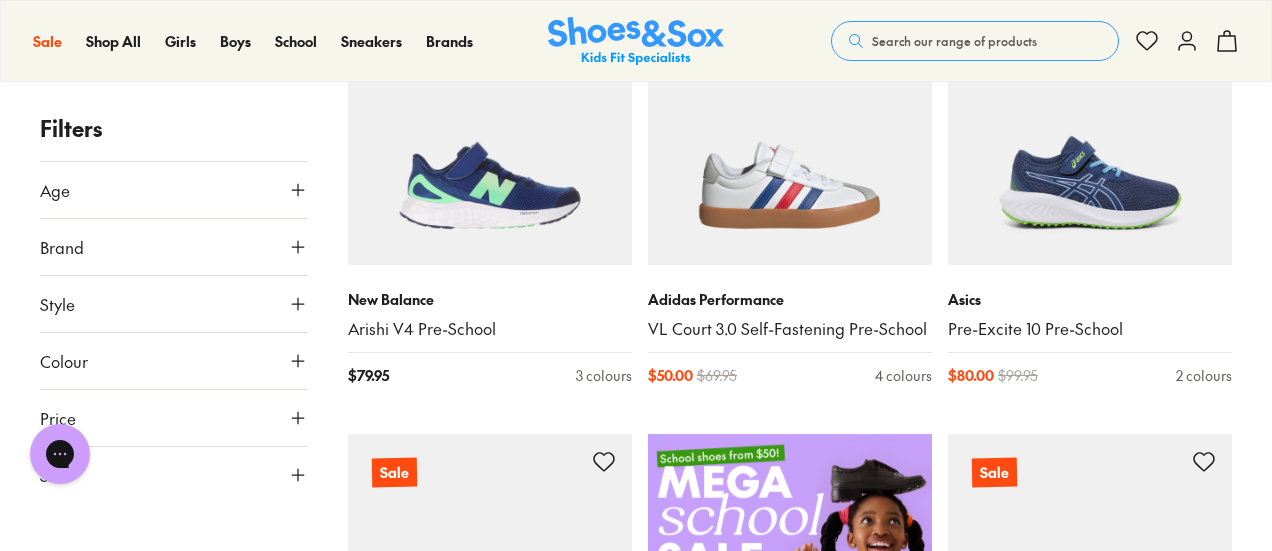 click at bounding box center [0, 0] 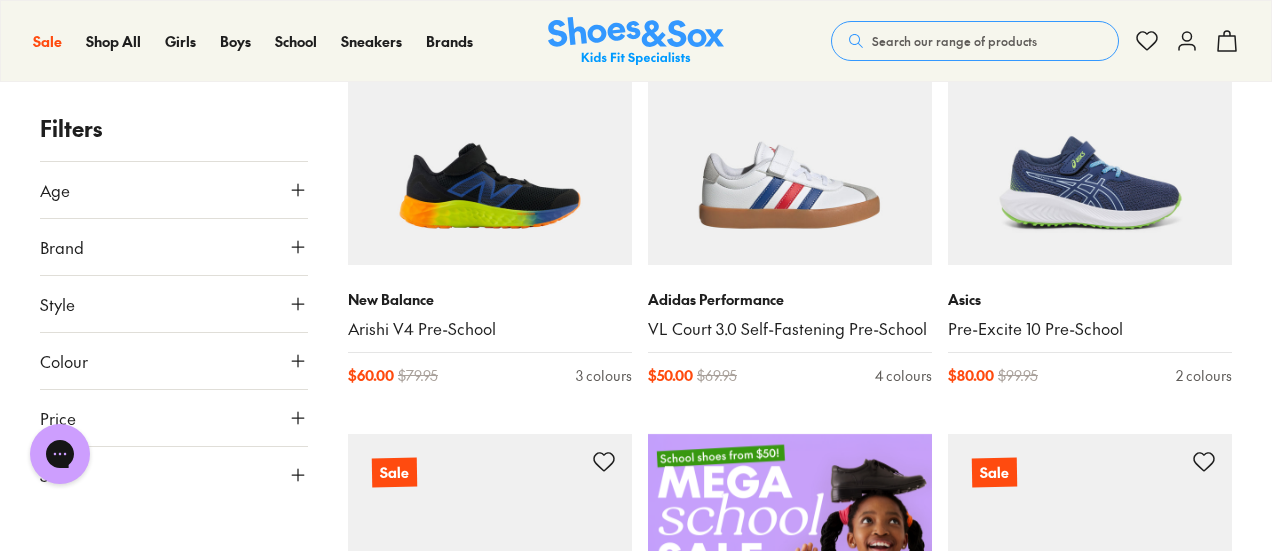 click at bounding box center [0, 0] 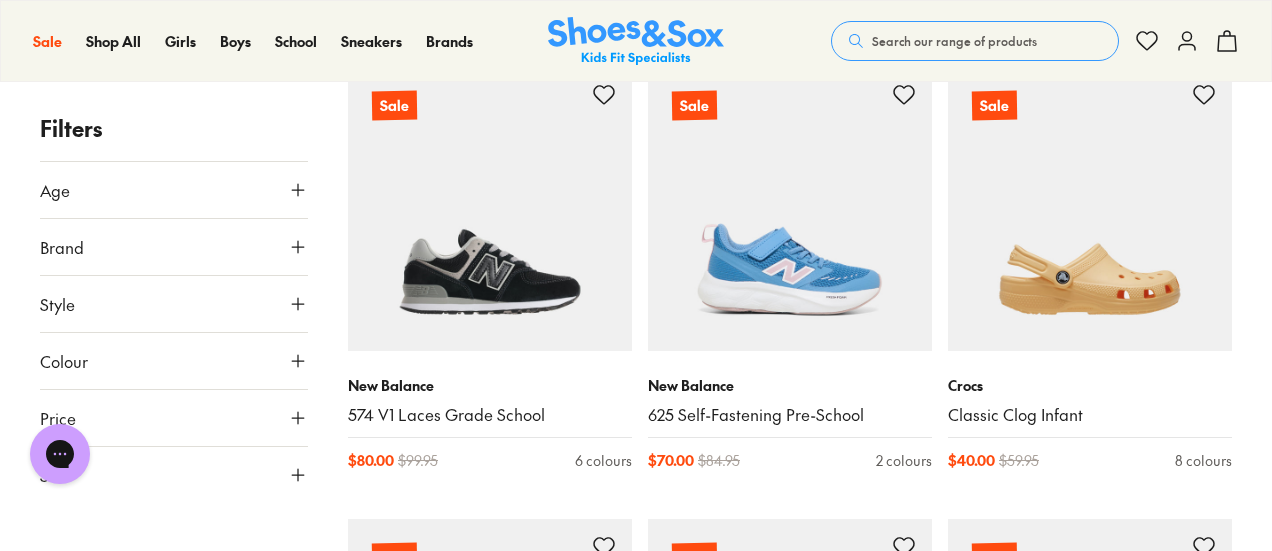 scroll, scrollTop: 3056, scrollLeft: 0, axis: vertical 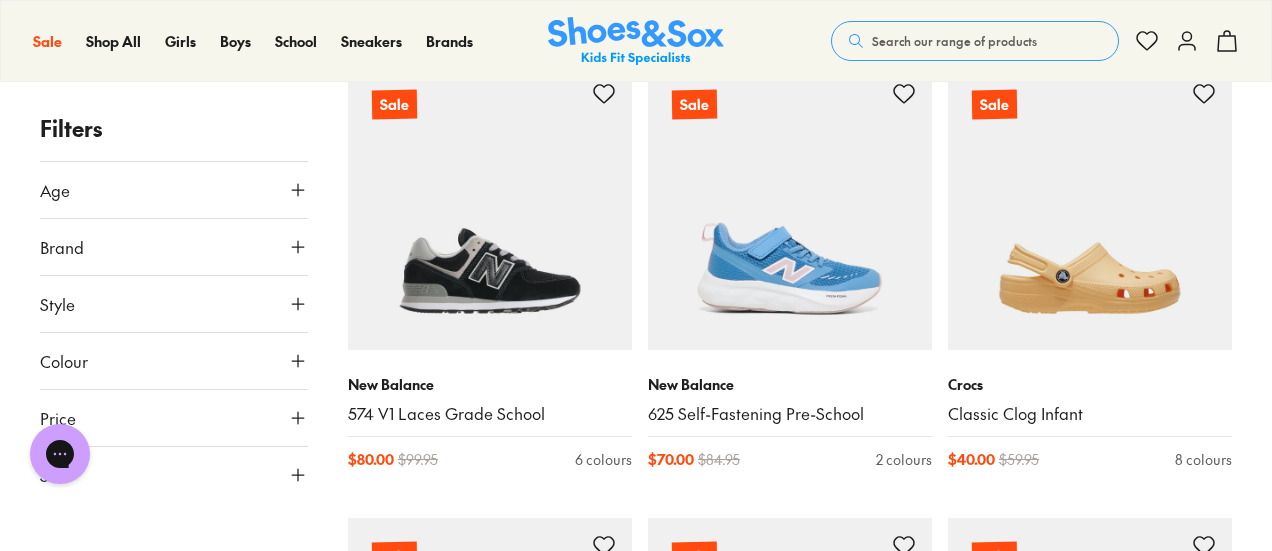 click at bounding box center (0, 0) 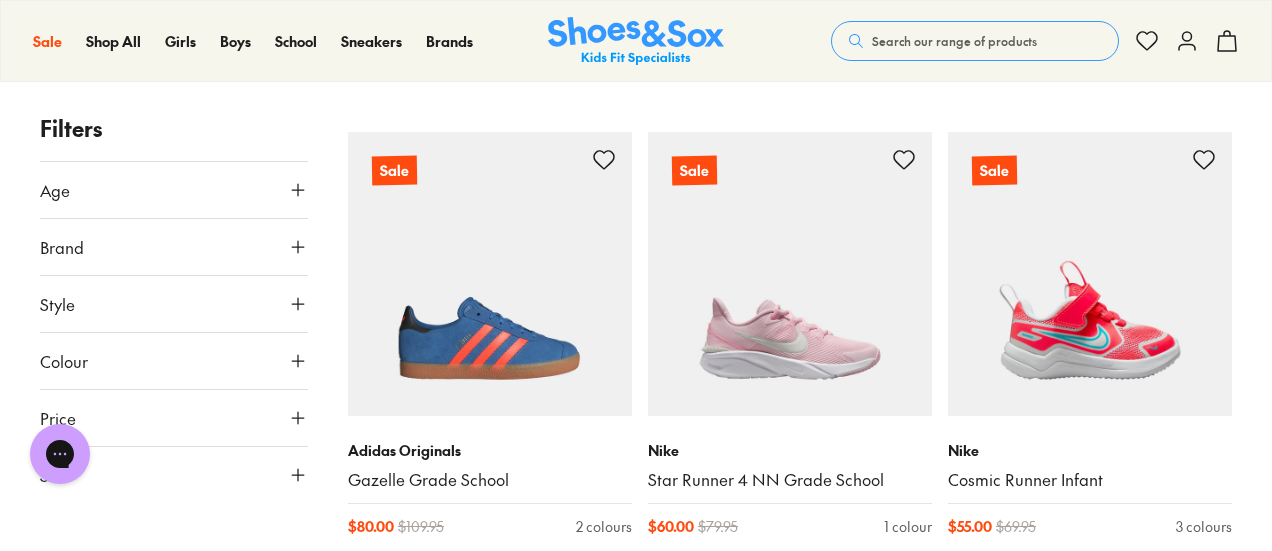 scroll, scrollTop: 3454, scrollLeft: 0, axis: vertical 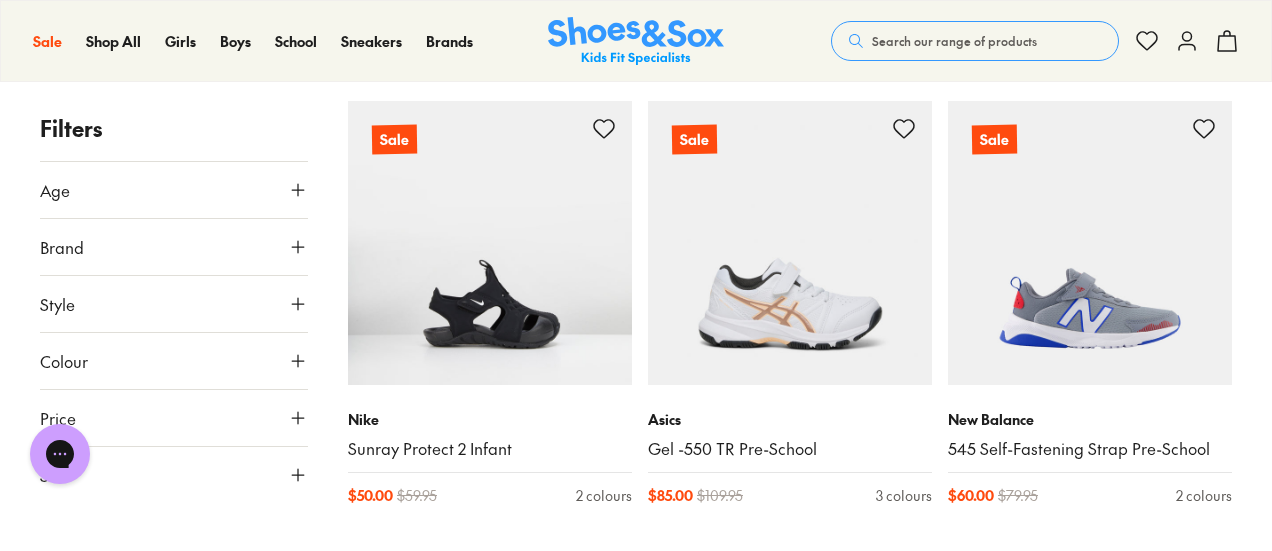 click at bounding box center [0, 0] 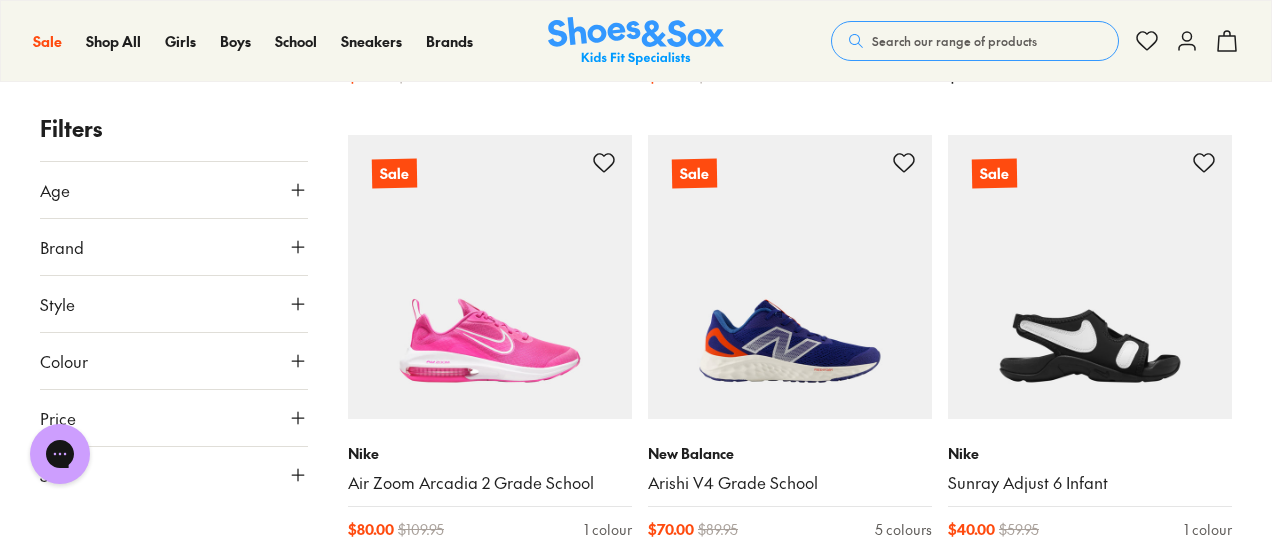 scroll, scrollTop: 8061, scrollLeft: 0, axis: vertical 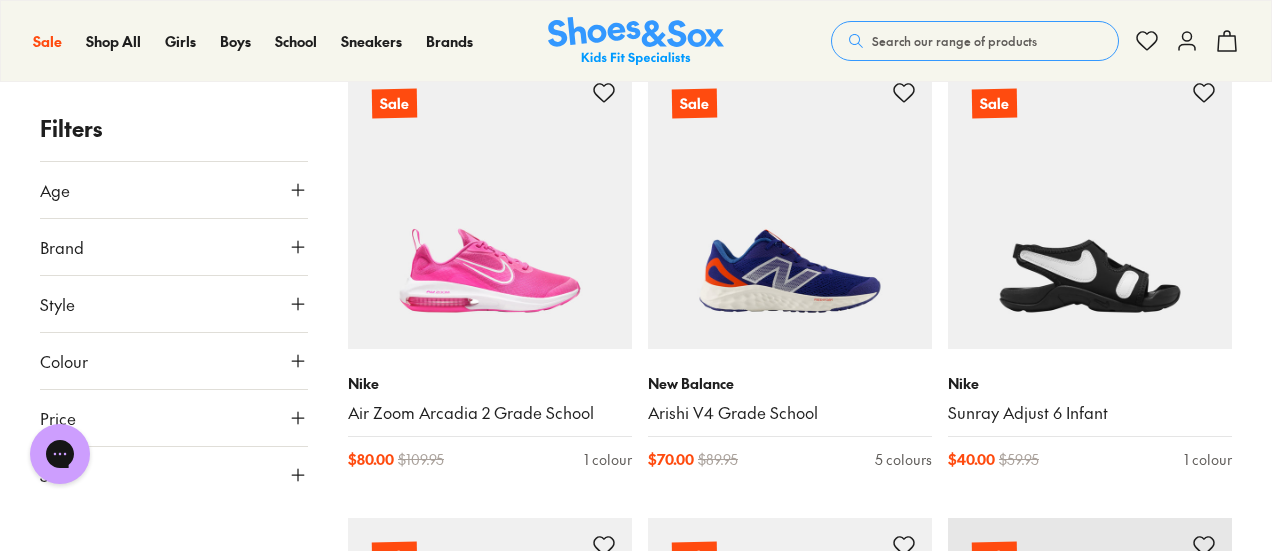 click at bounding box center (0, 0) 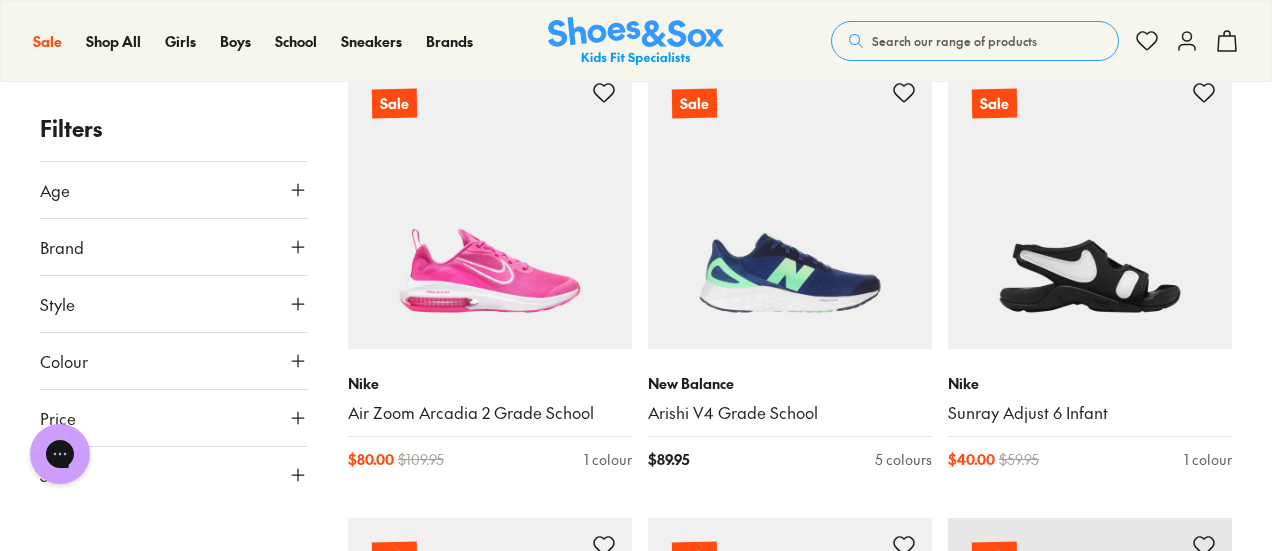 click at bounding box center [0, 0] 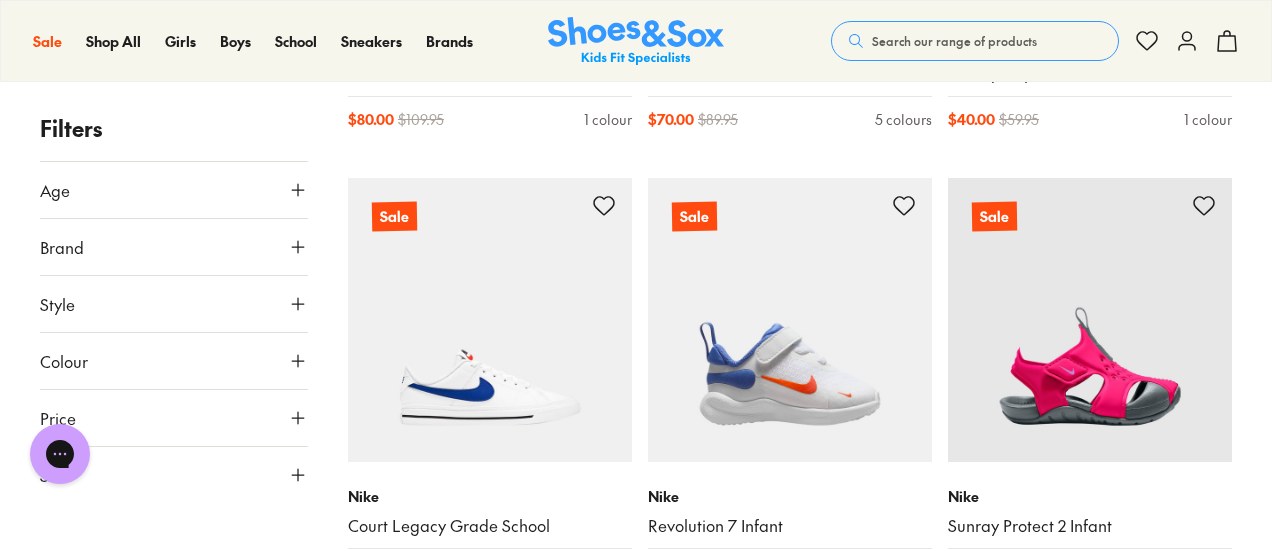 scroll, scrollTop: 8125, scrollLeft: 0, axis: vertical 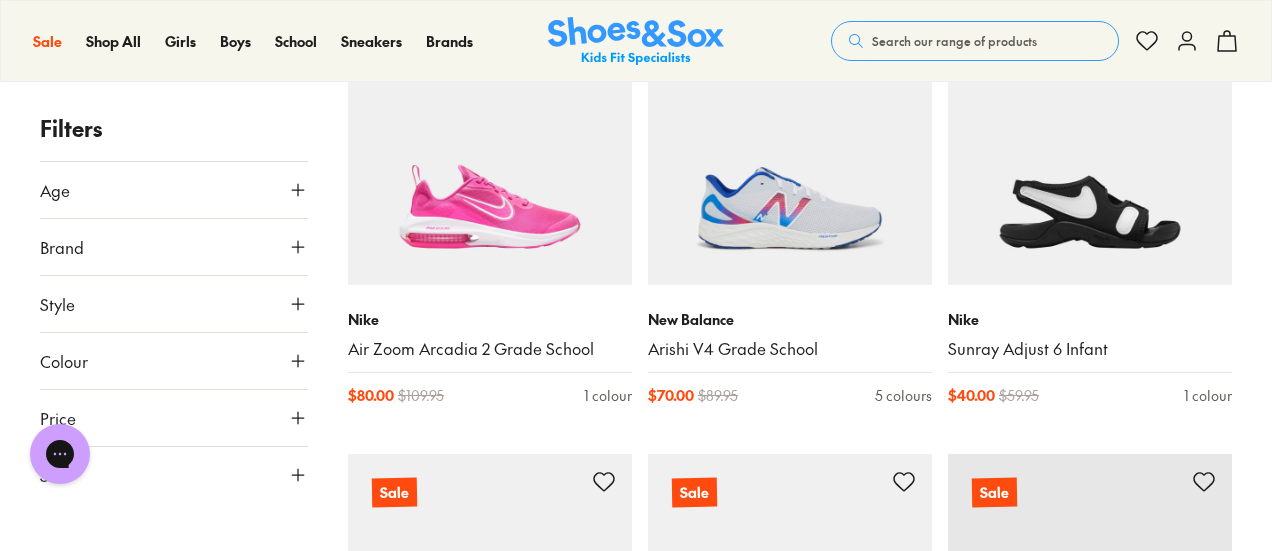click 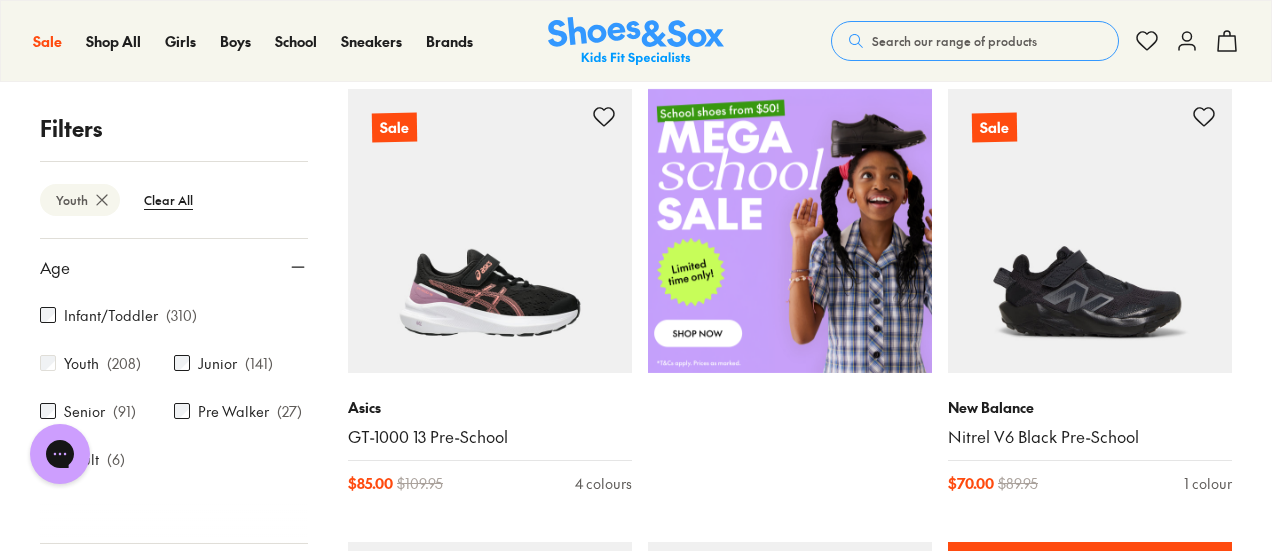 scroll, scrollTop: 773, scrollLeft: 0, axis: vertical 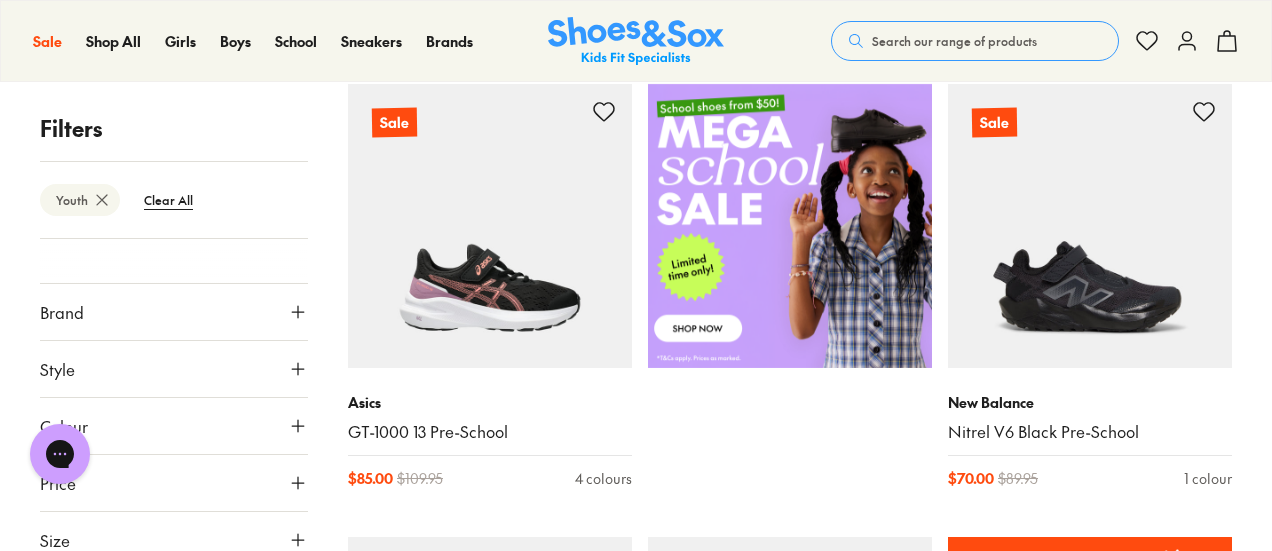 click 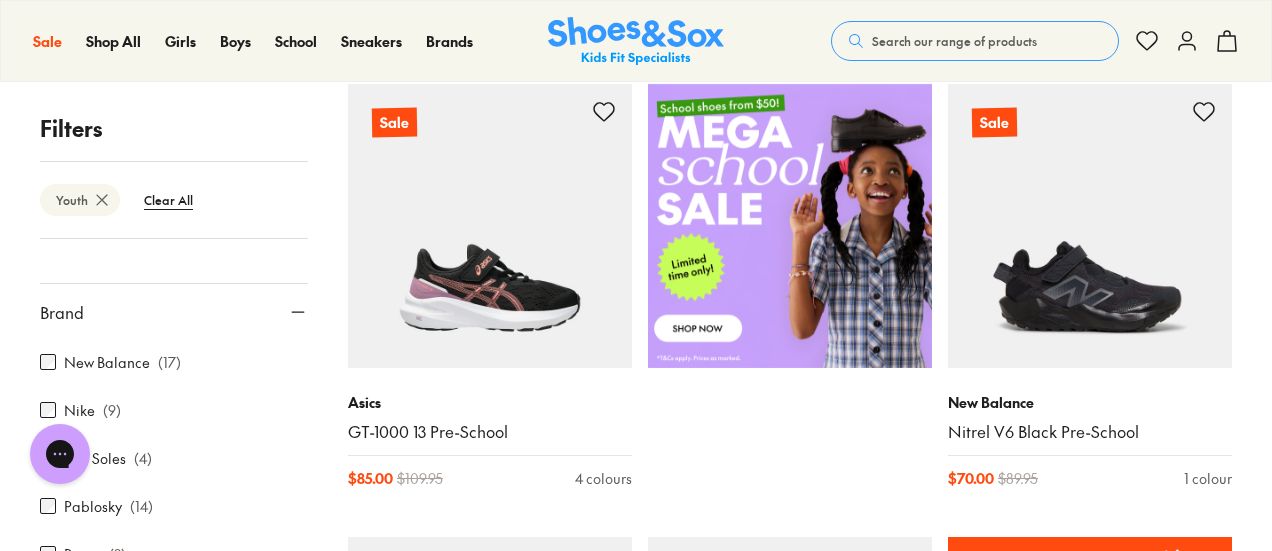 scroll, scrollTop: 851, scrollLeft: 0, axis: vertical 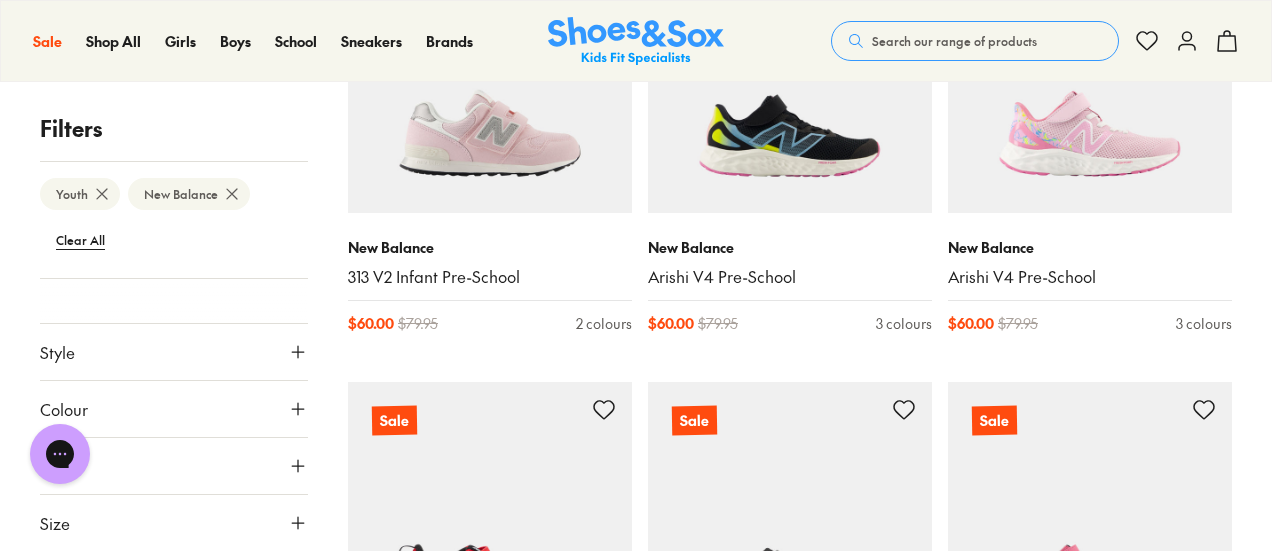 click 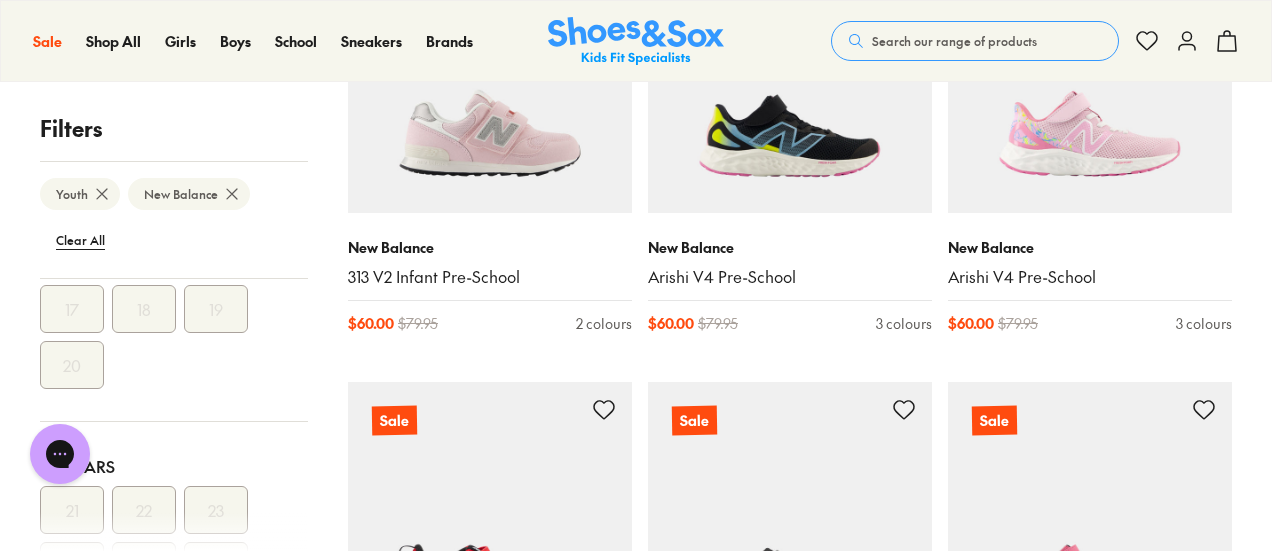 scroll, scrollTop: 1085, scrollLeft: 0, axis: vertical 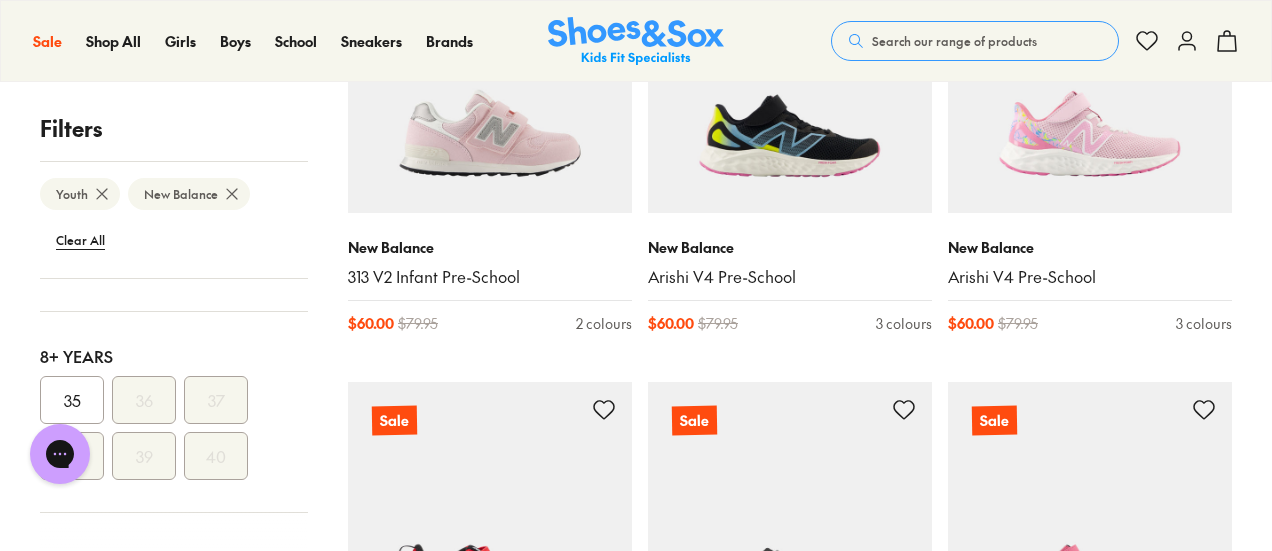 click on "35" at bounding box center [72, 400] 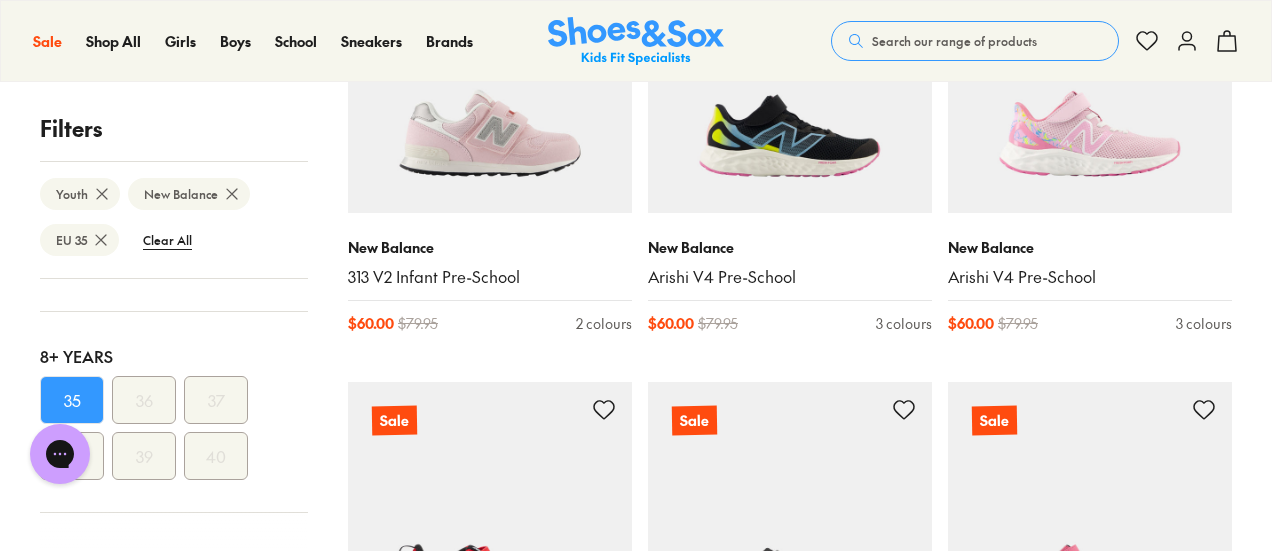 scroll, scrollTop: 124, scrollLeft: 0, axis: vertical 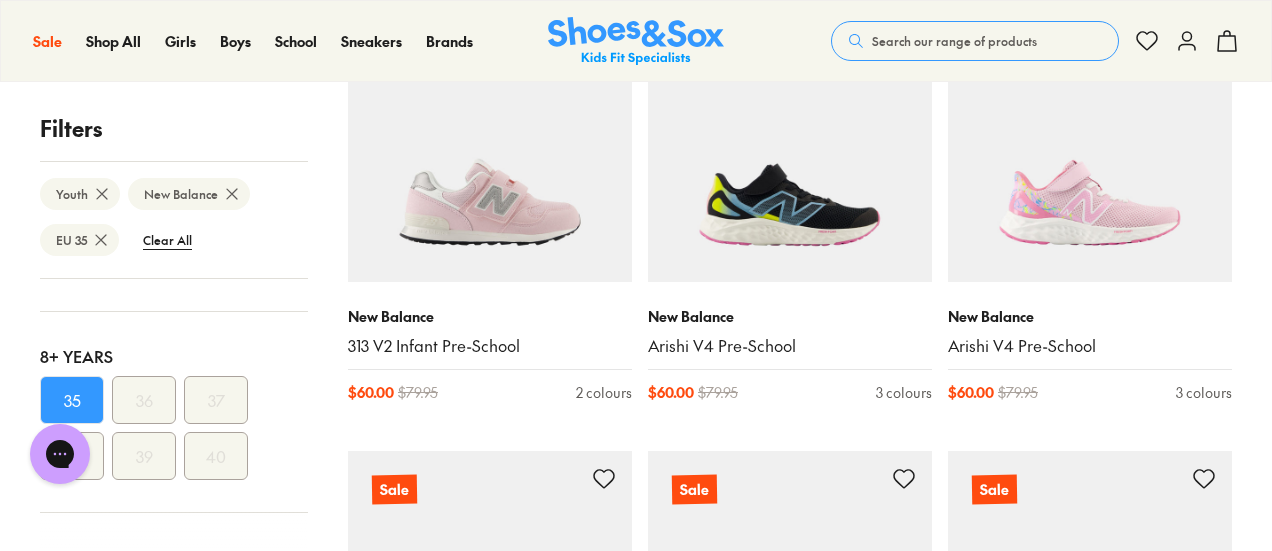 click at bounding box center (0, 0) 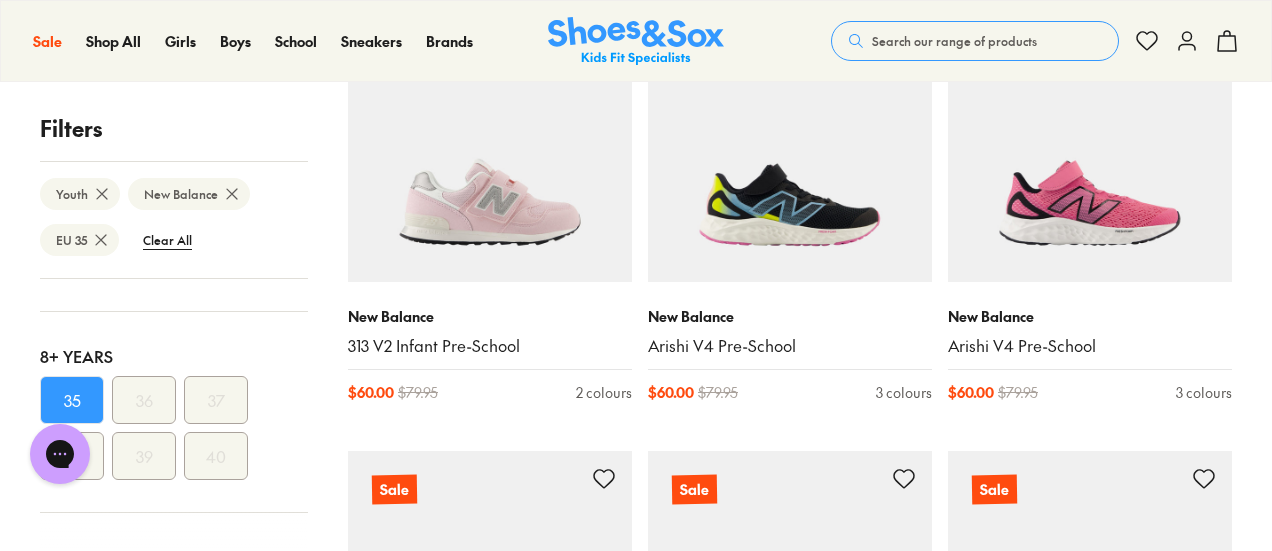 click at bounding box center [0, 0] 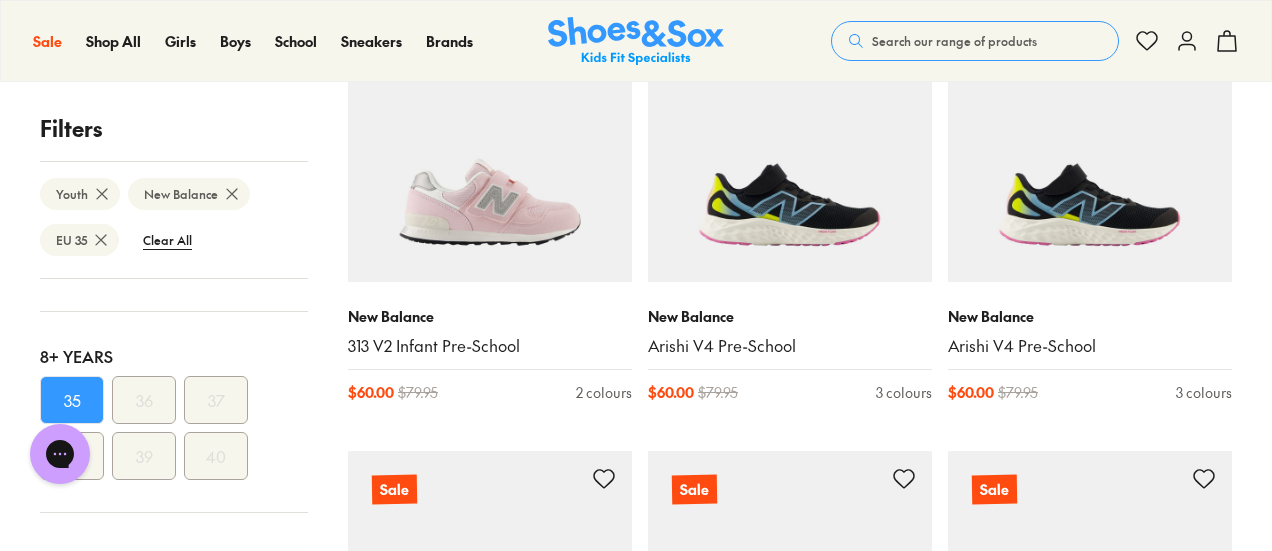 click at bounding box center [0, 0] 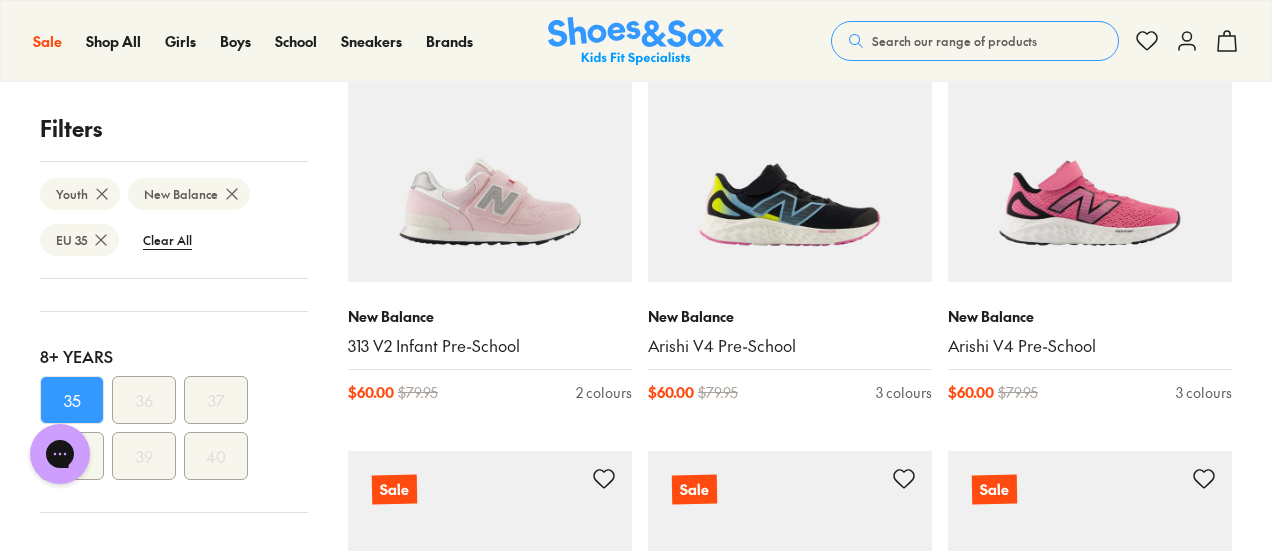 click at bounding box center [0, 0] 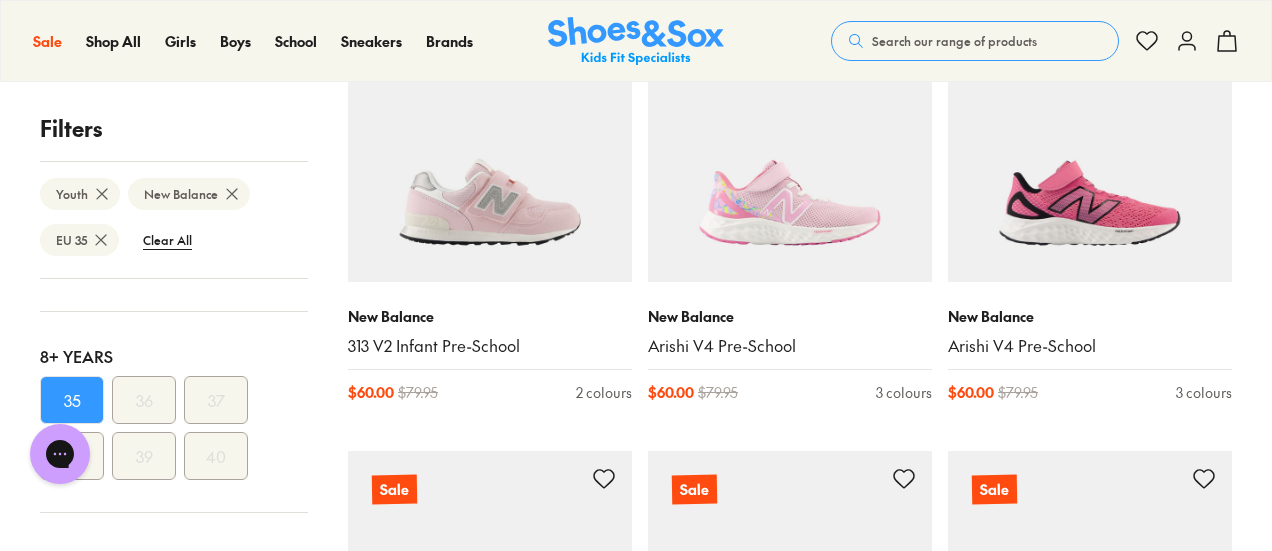 click at bounding box center [0, 0] 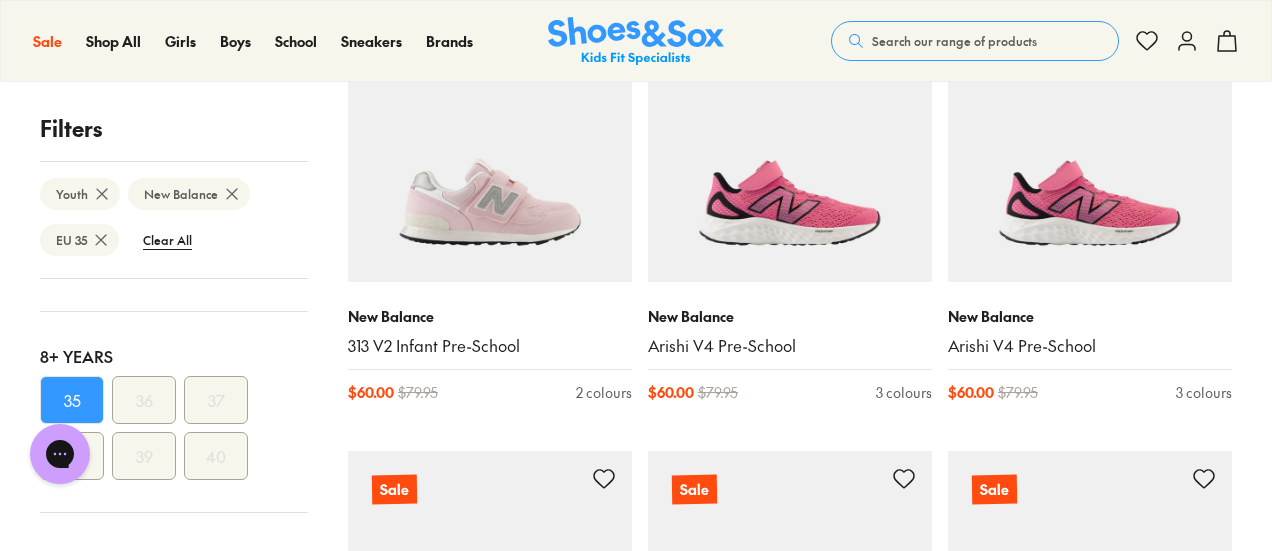 click at bounding box center (0, 0) 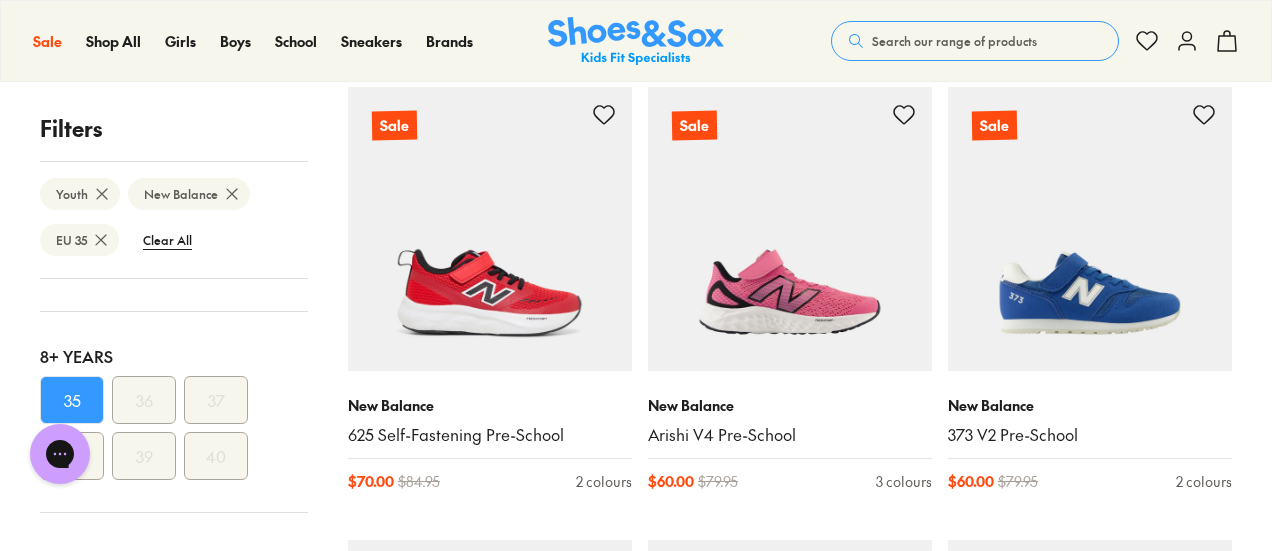 scroll, scrollTop: 2221, scrollLeft: 0, axis: vertical 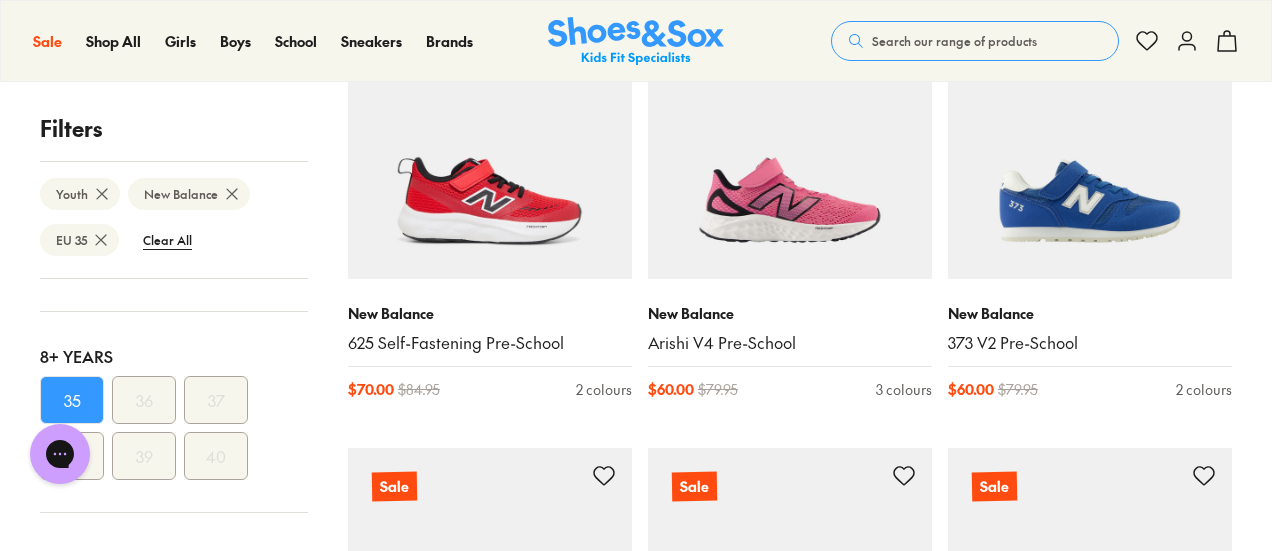 click at bounding box center (0, 0) 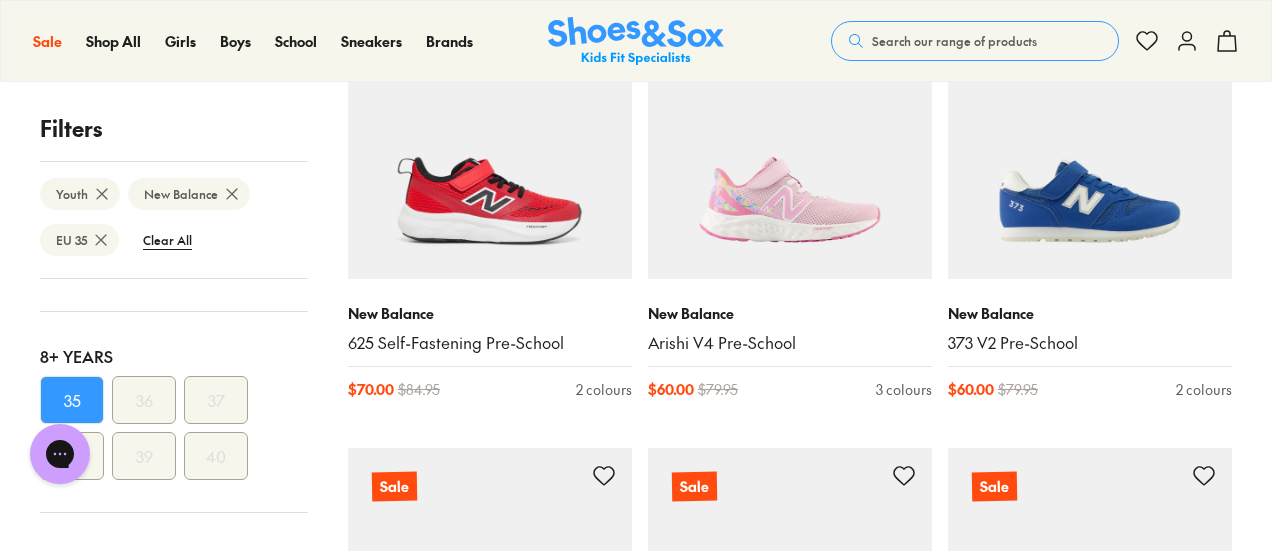 click at bounding box center (0, 0) 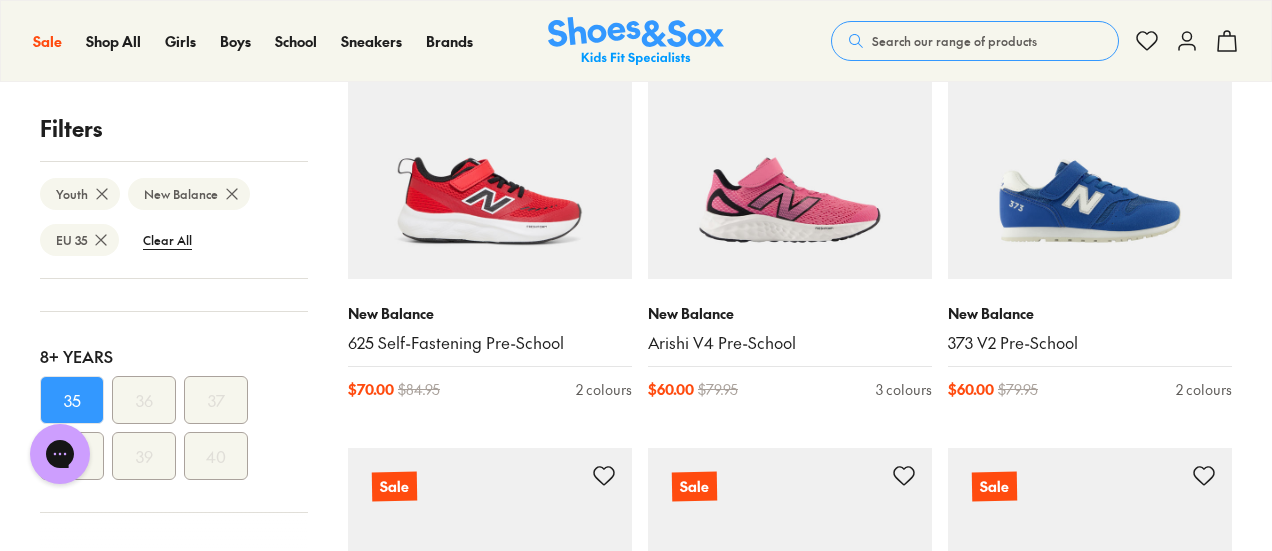 click at bounding box center (0, 0) 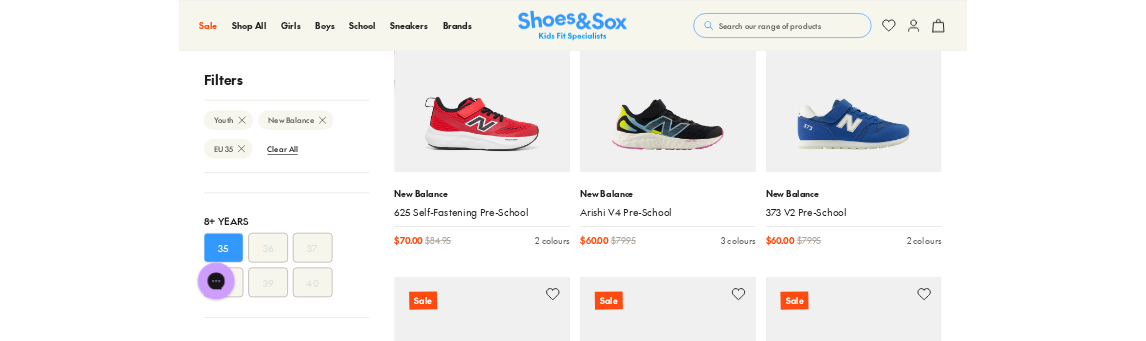 scroll, scrollTop: 2221, scrollLeft: 0, axis: vertical 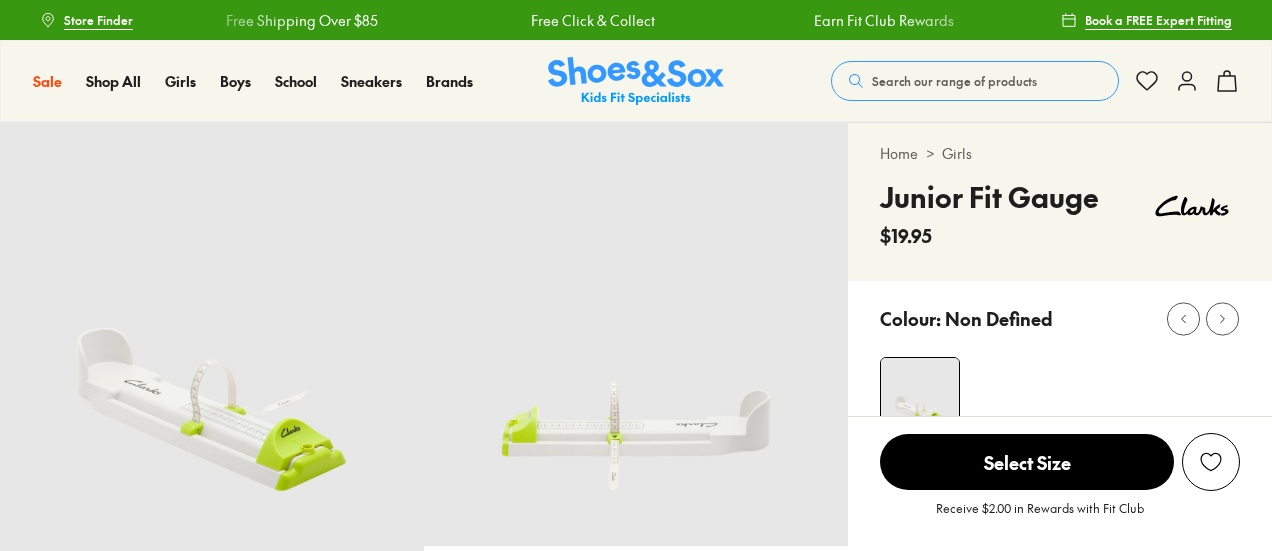 select on "*" 